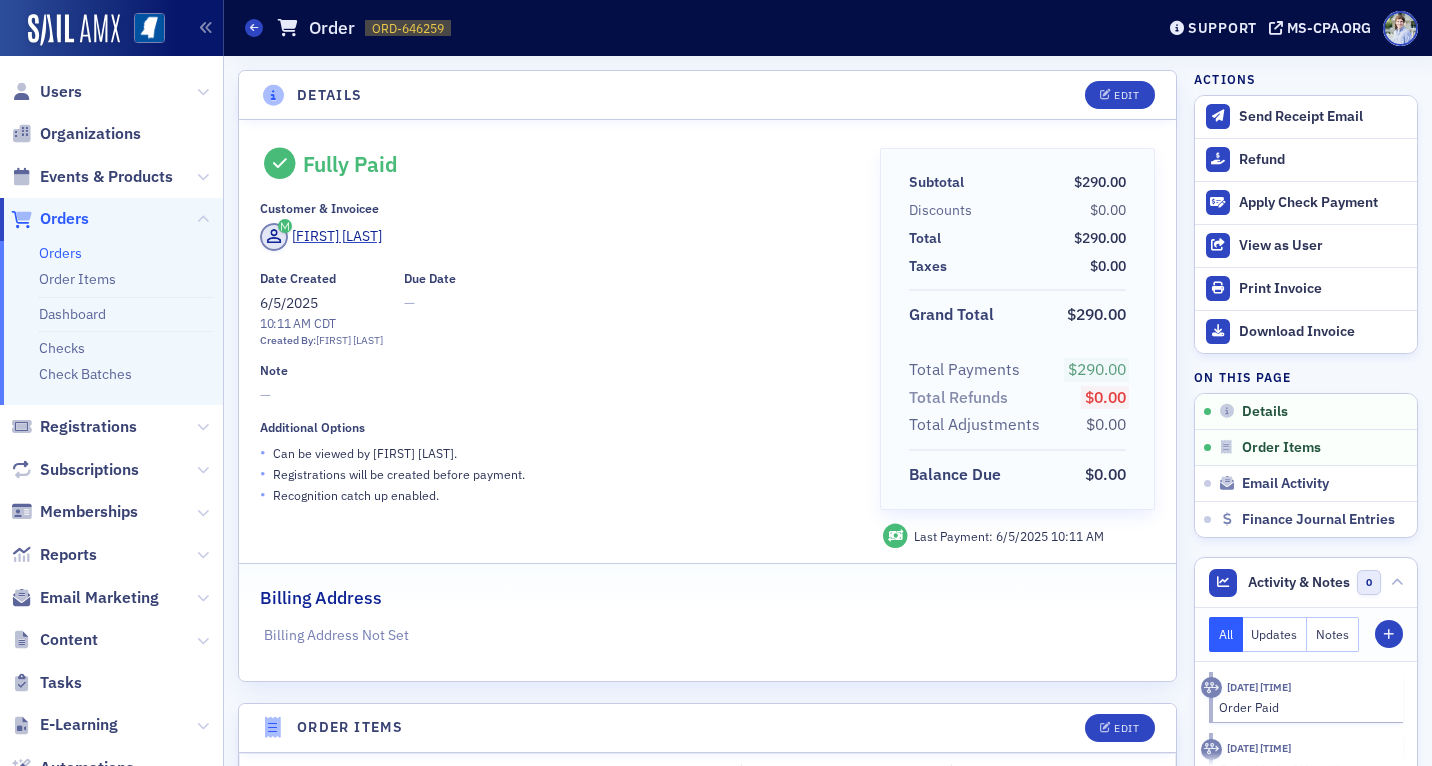 scroll, scrollTop: 0, scrollLeft: 0, axis: both 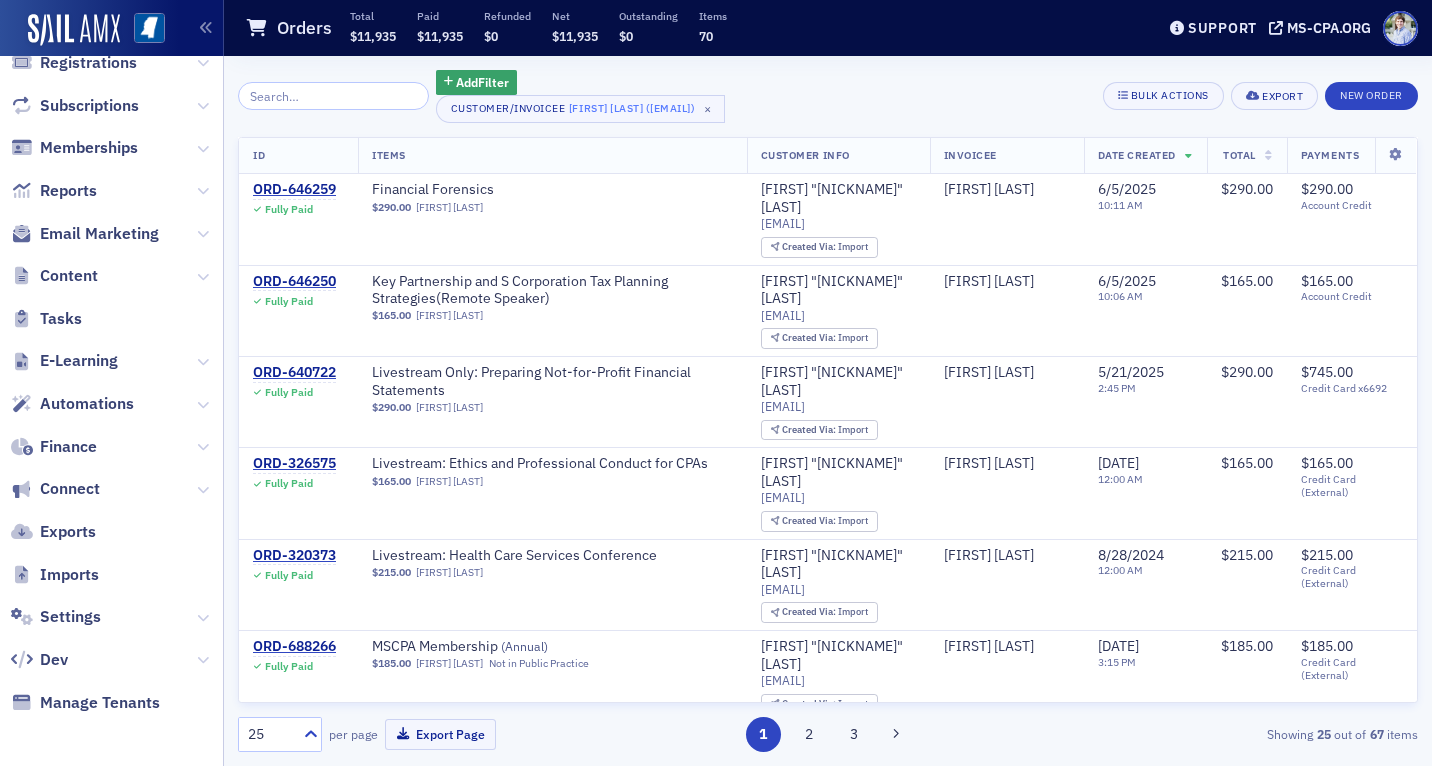 drag, startPoint x: 180, startPoint y: 437, endPoint x: 192, endPoint y: 440, distance: 12.369317 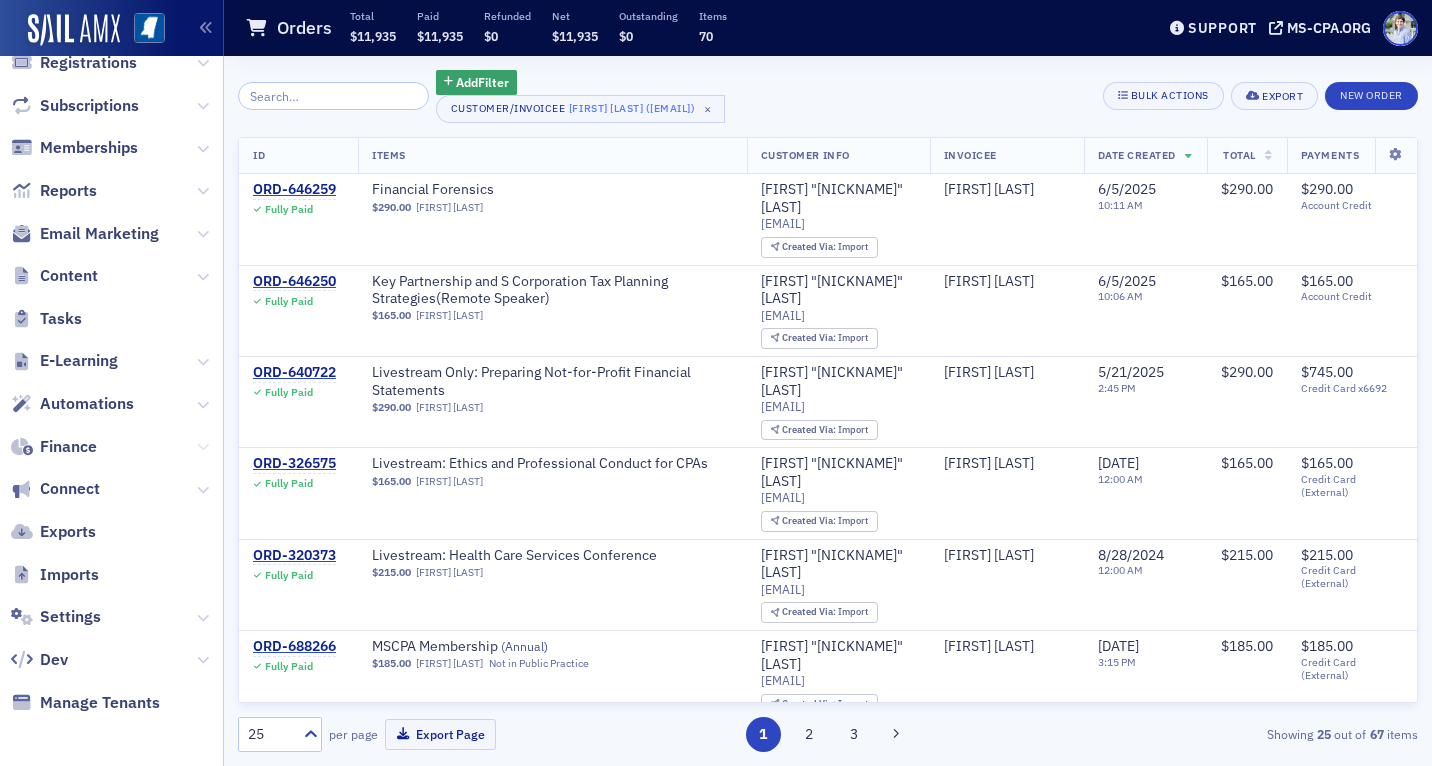 click 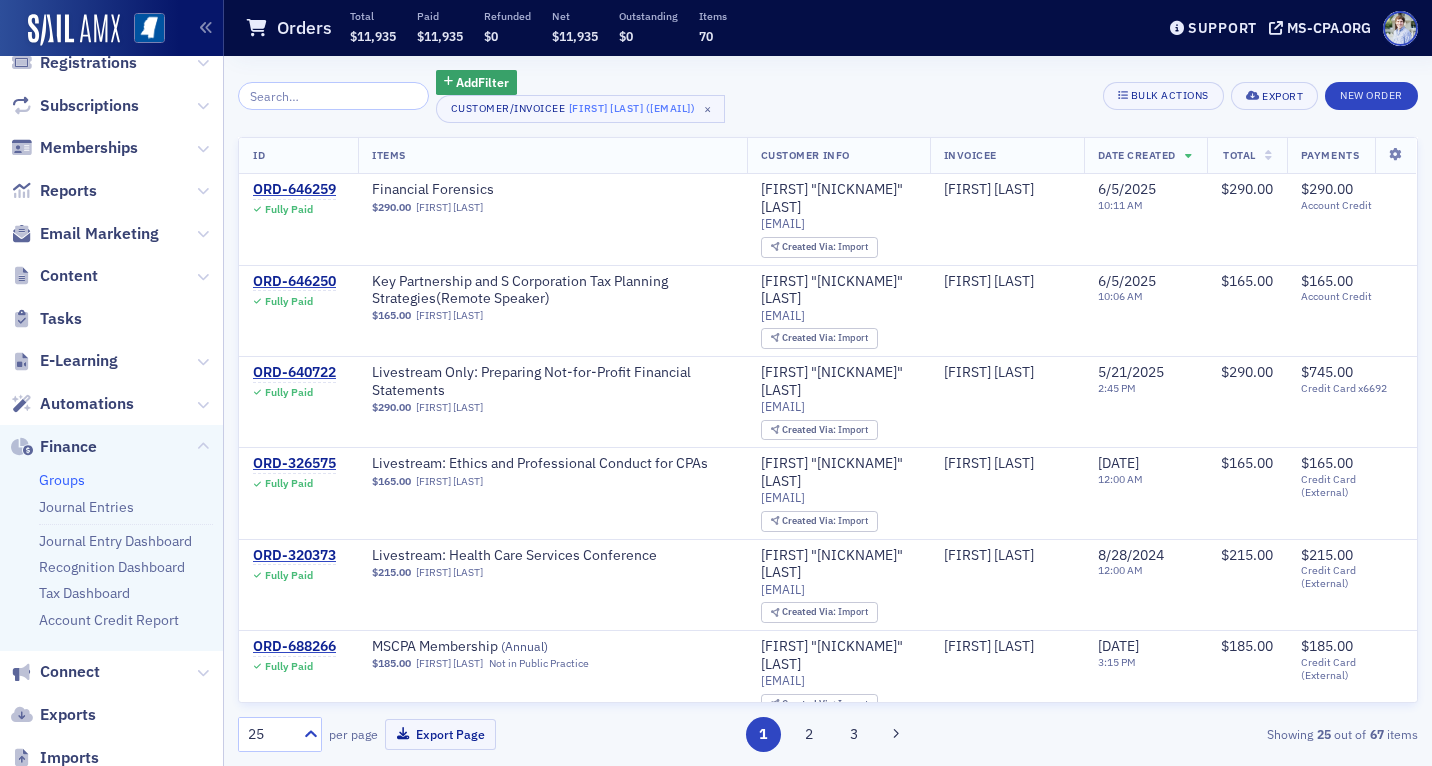 click on "Groups" 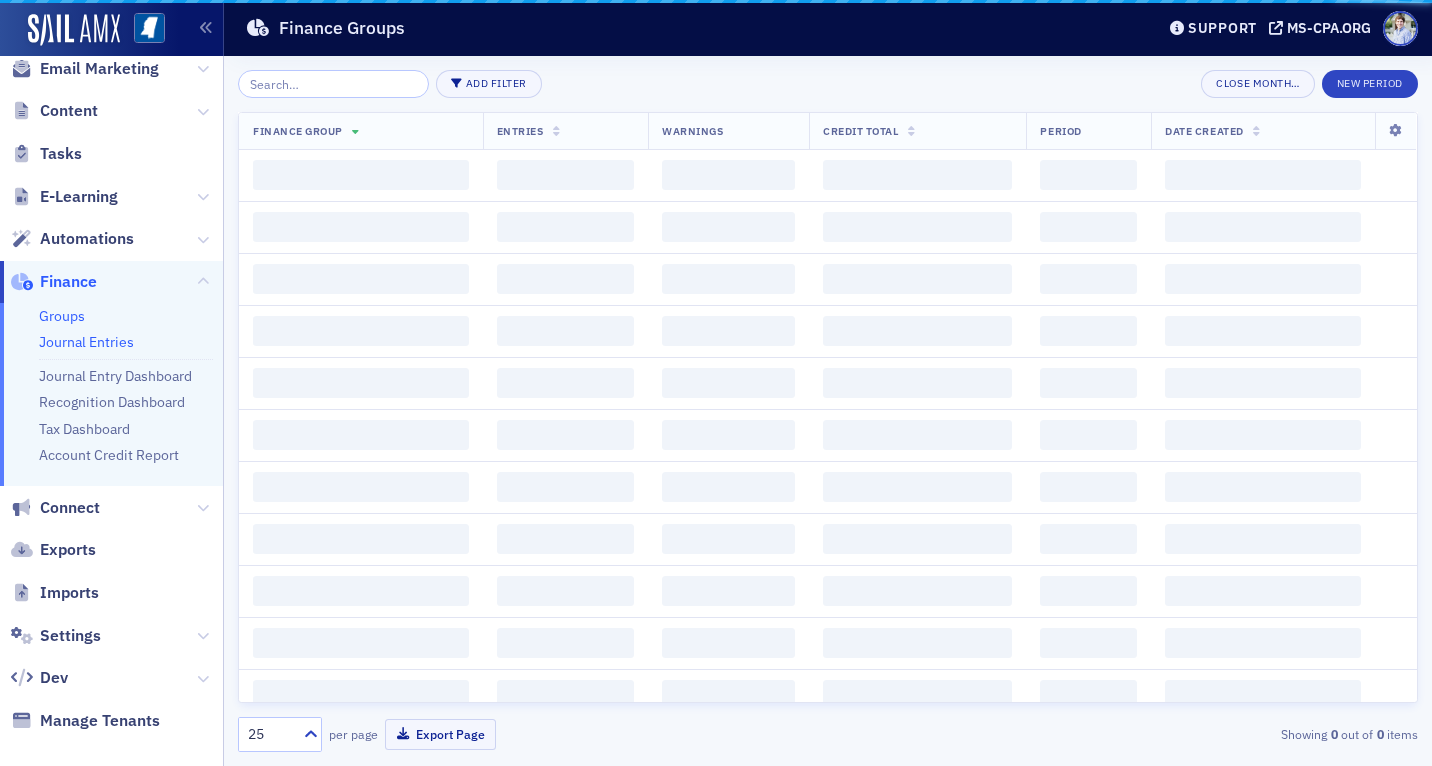 scroll, scrollTop: 199, scrollLeft: 0, axis: vertical 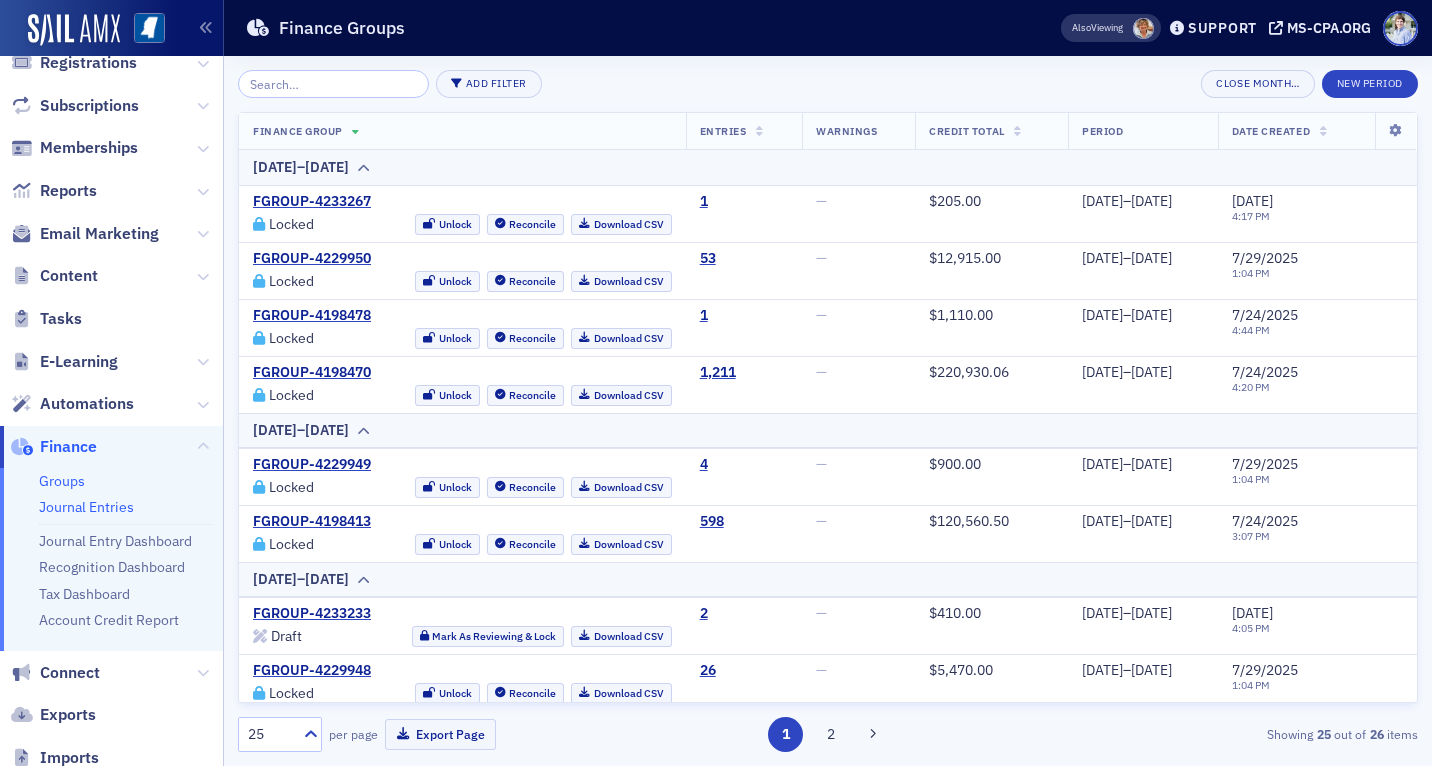 click on "Journal Entries" 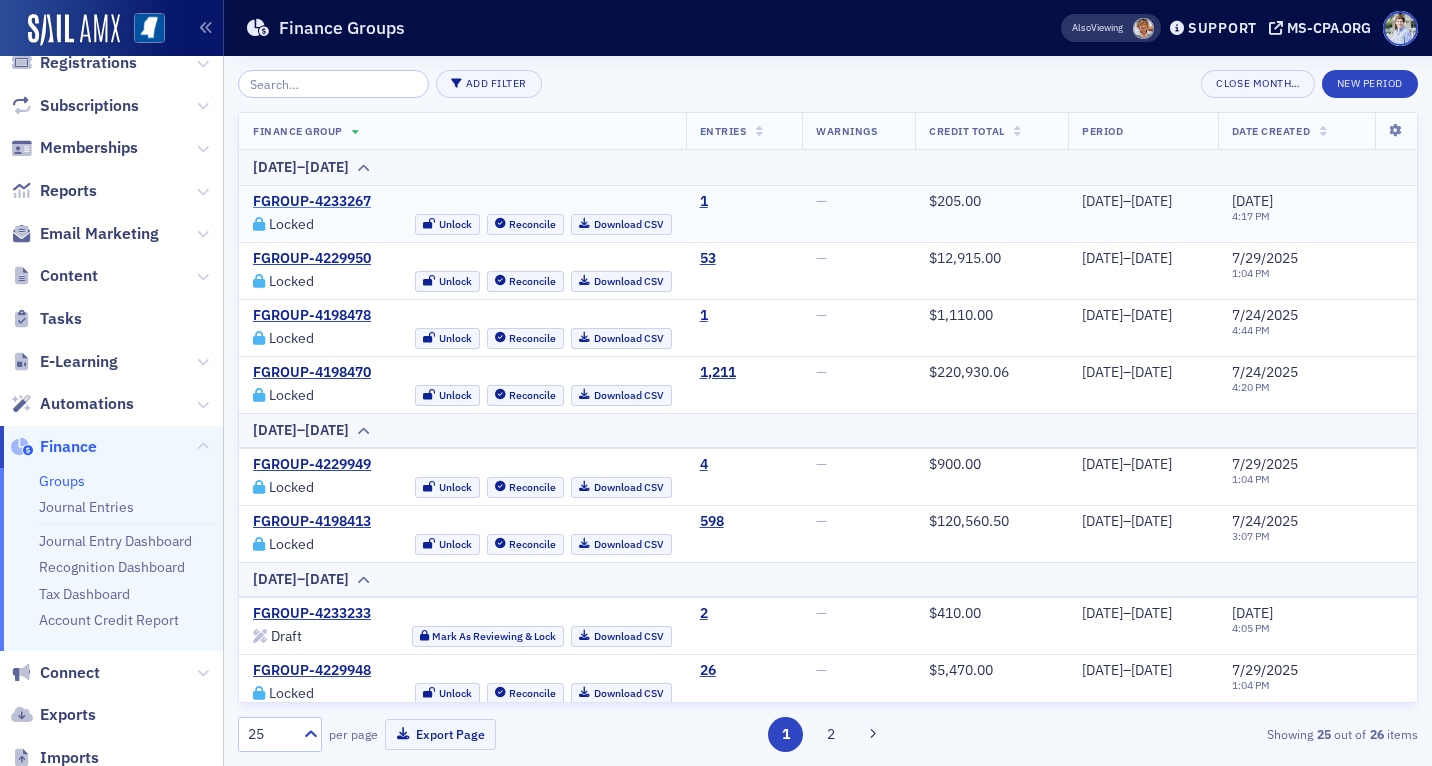 click on "FGROUP-4233267" 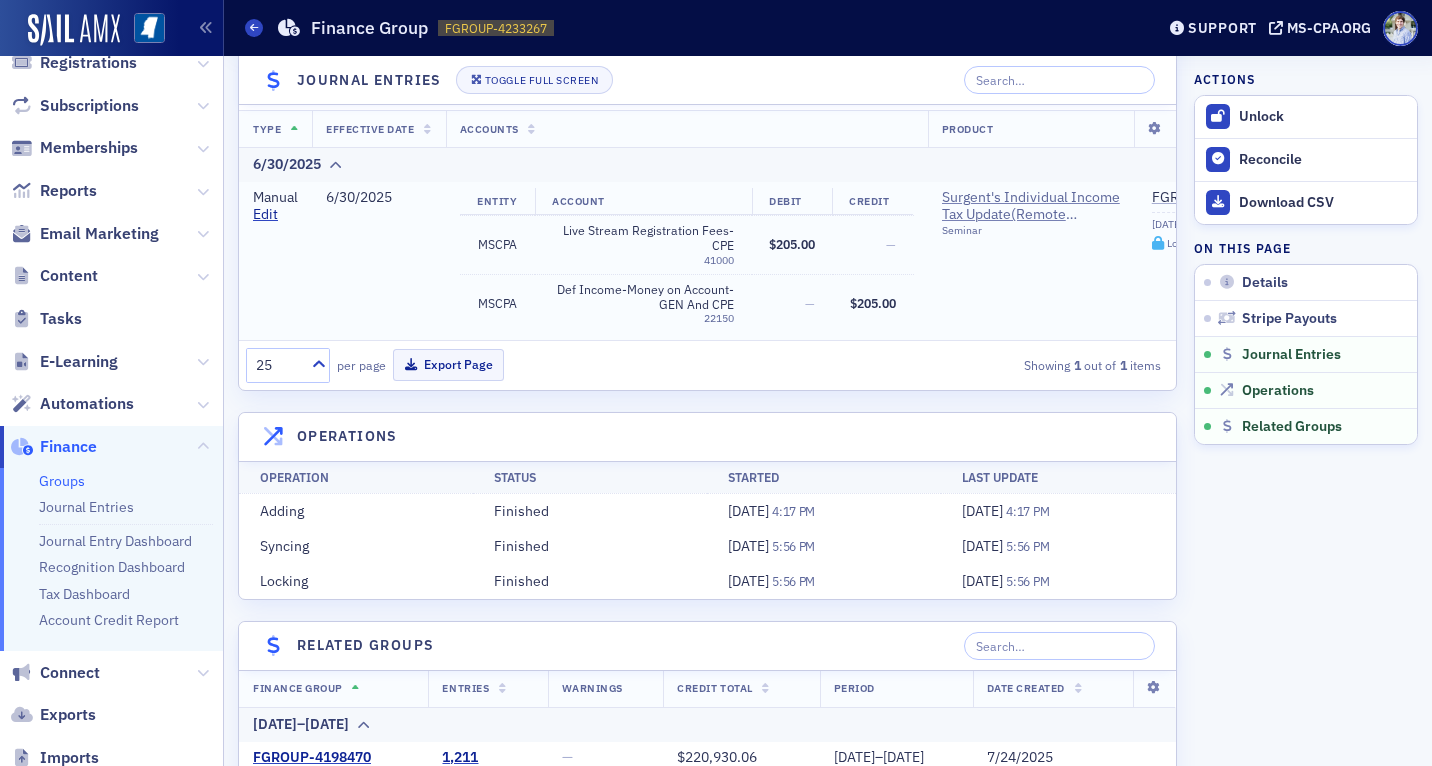 scroll, scrollTop: 397, scrollLeft: 0, axis: vertical 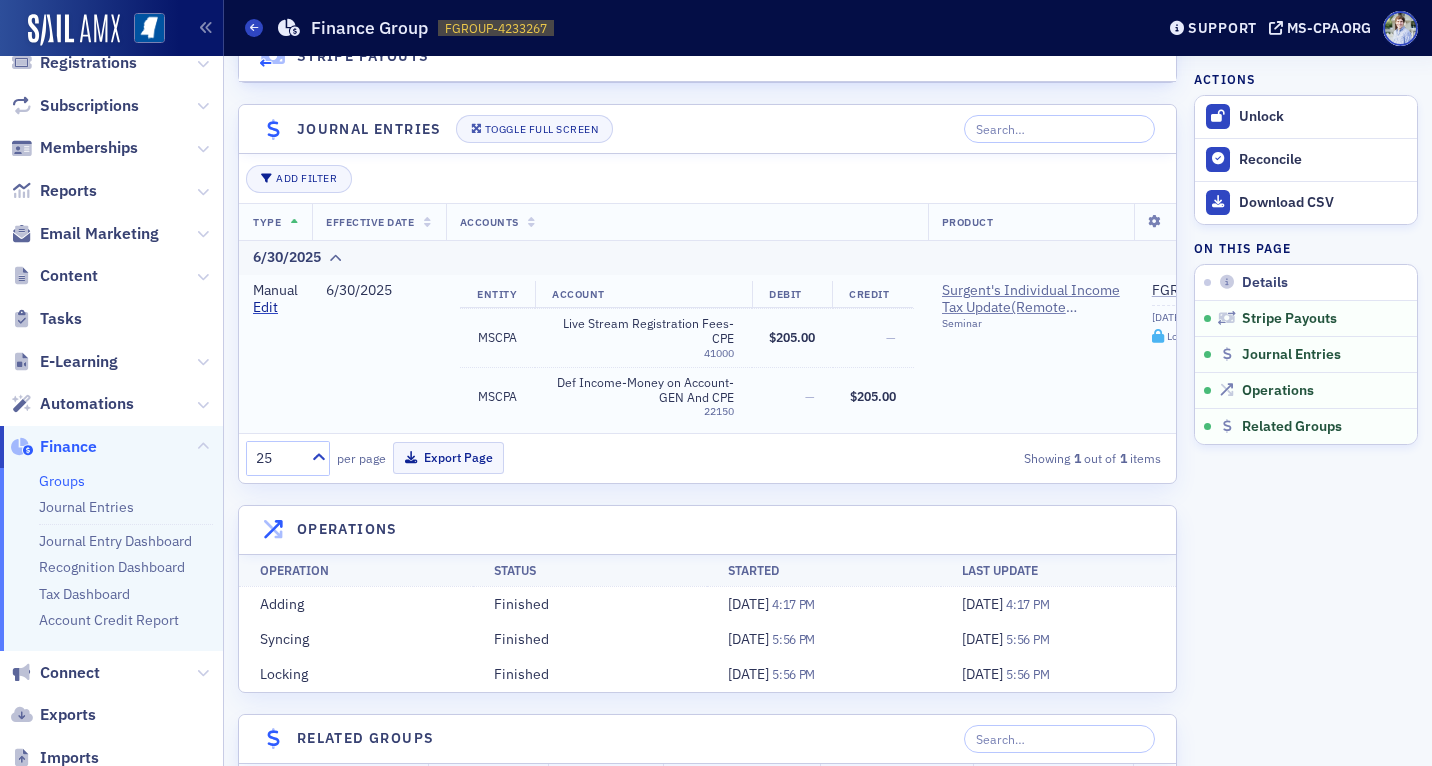 click on "—" 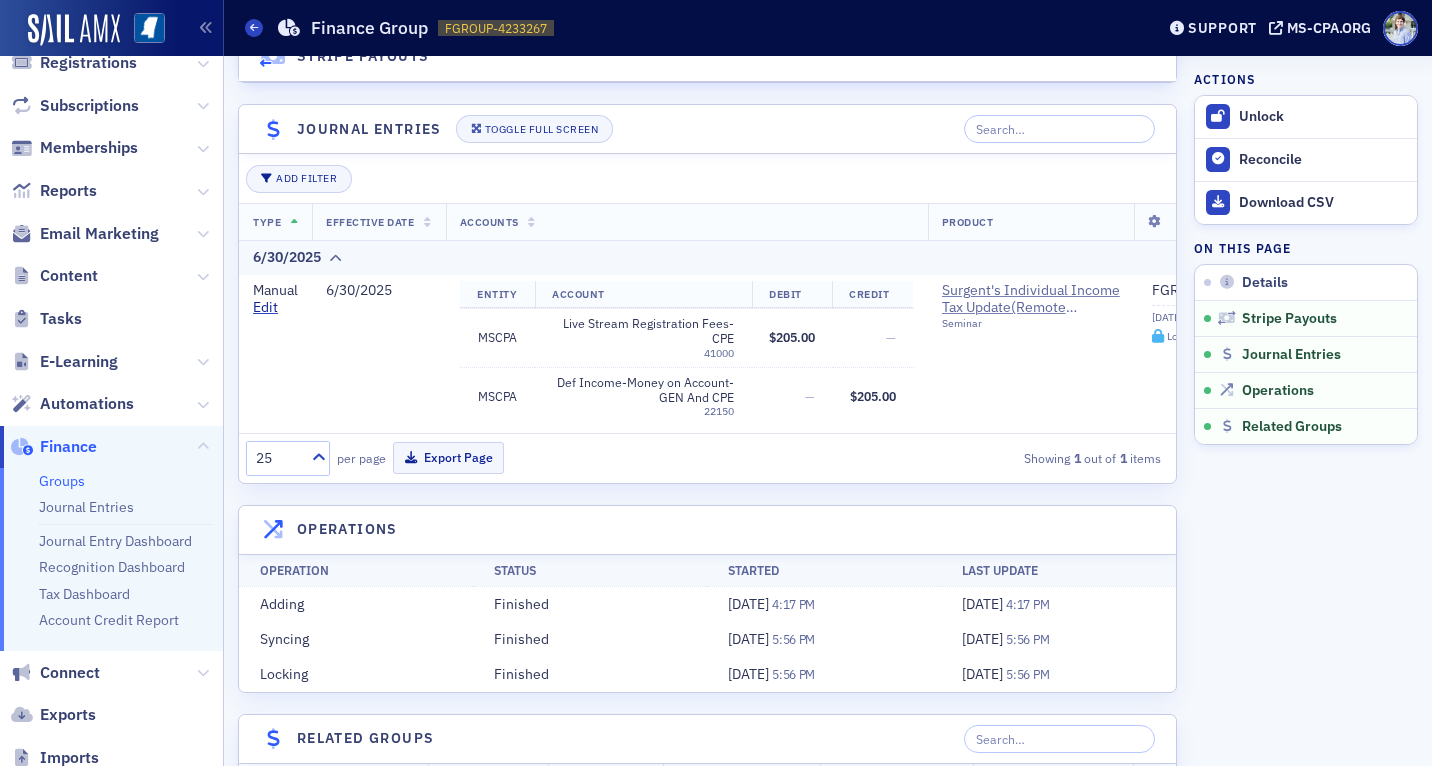 click on "25 per page Export Page Showing  1  out of   1  items" 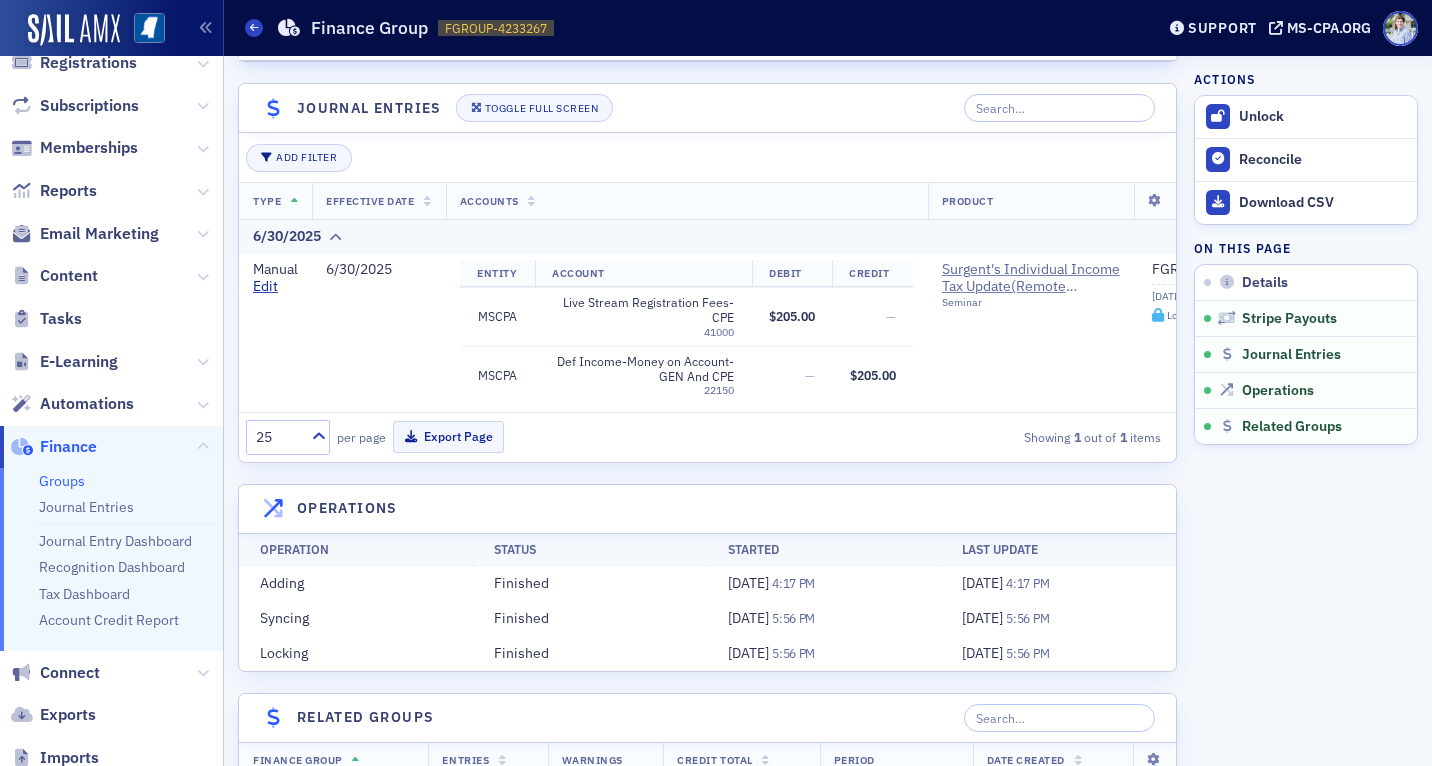 click on "Journal Entries Toggle Full Screen" 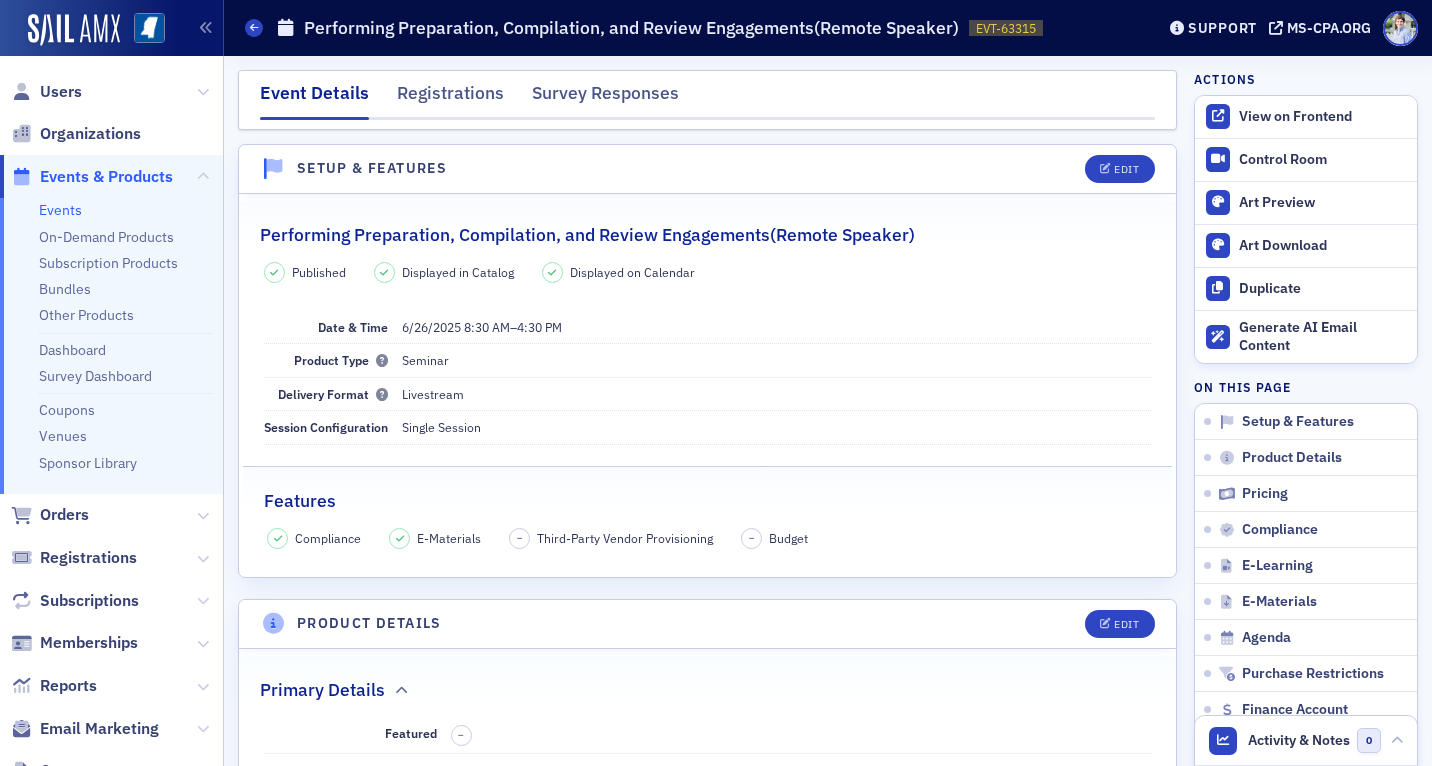 scroll, scrollTop: 0, scrollLeft: 0, axis: both 